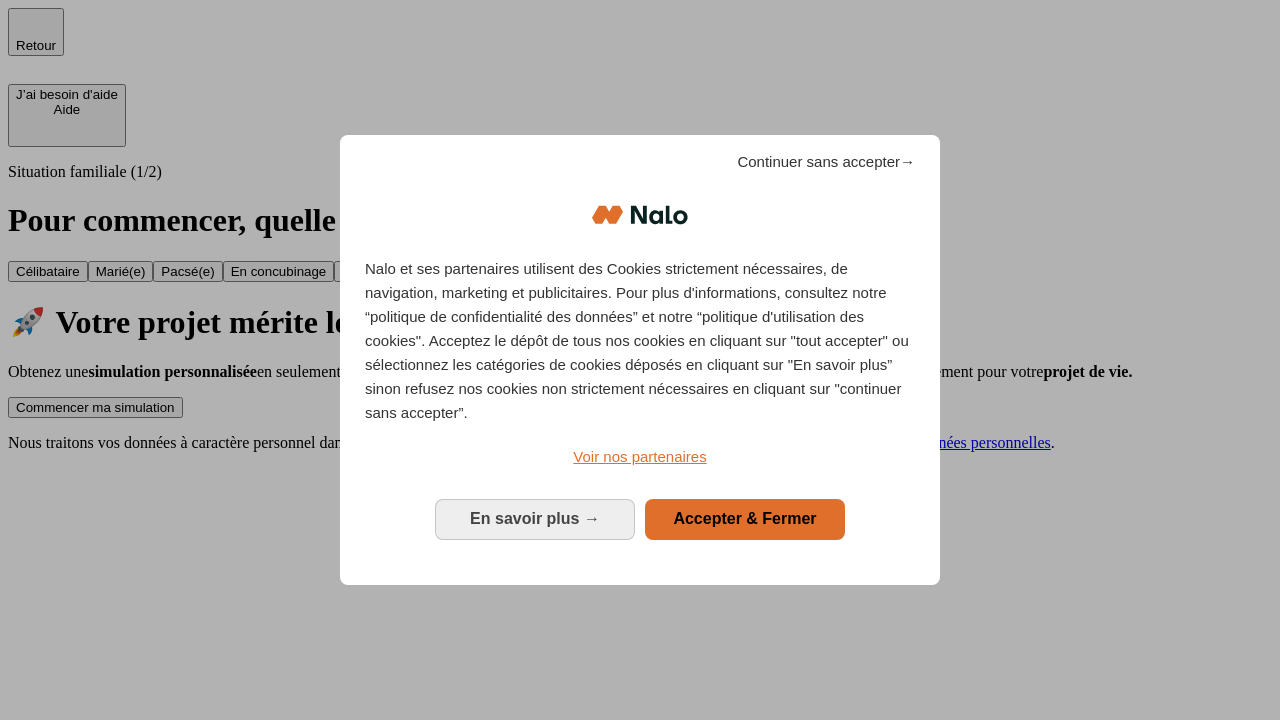 scroll, scrollTop: 0, scrollLeft: 0, axis: both 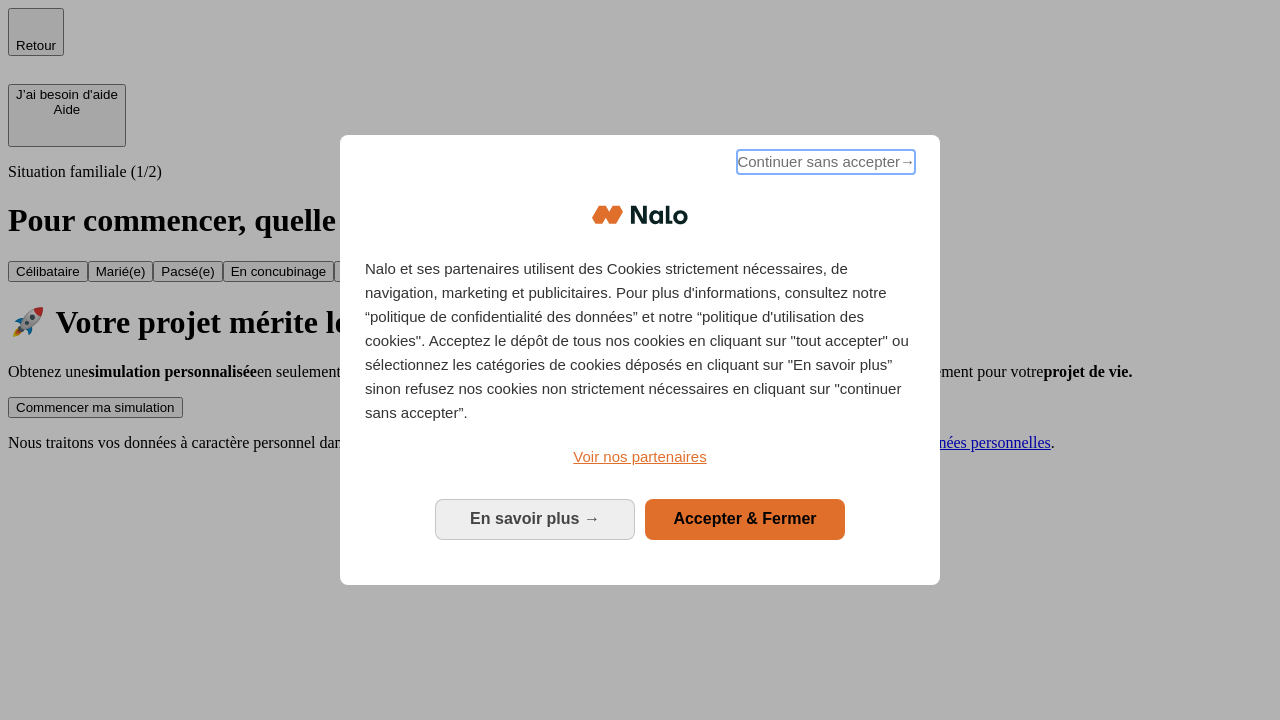 click on "Continuer sans accepter  →" at bounding box center (826, 162) 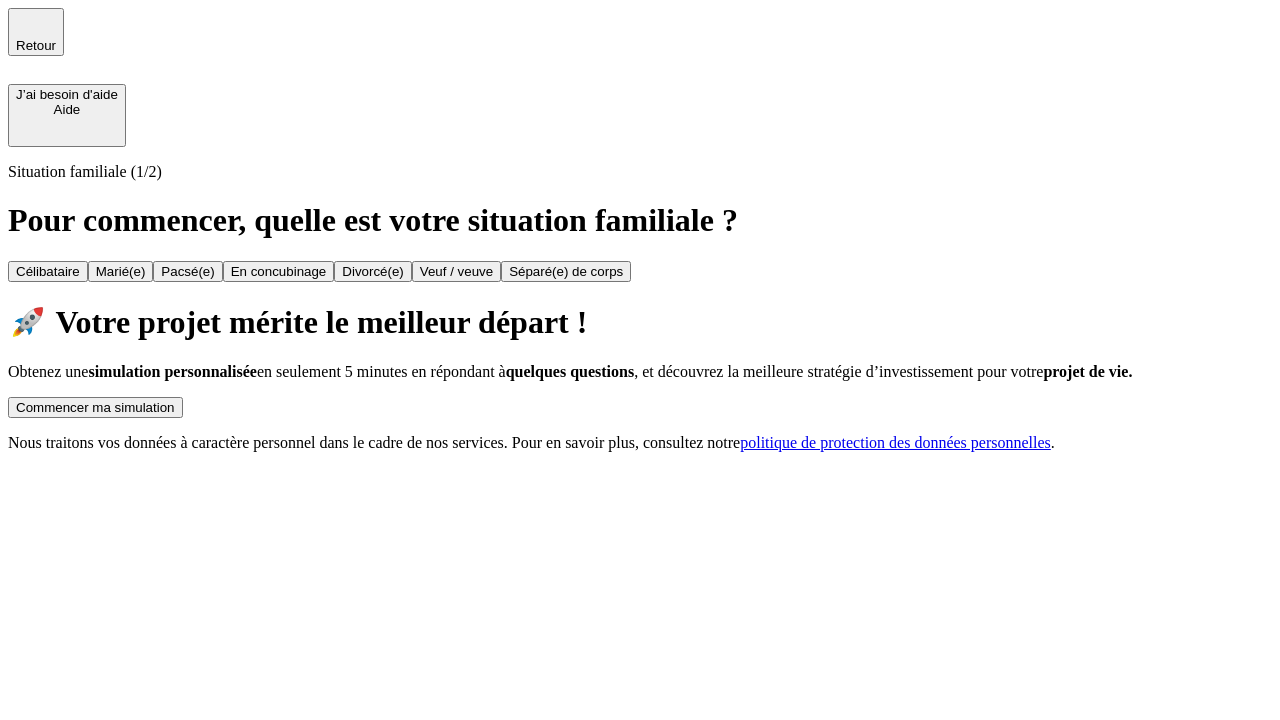 click on "Commencer ma simulation" at bounding box center (95, 407) 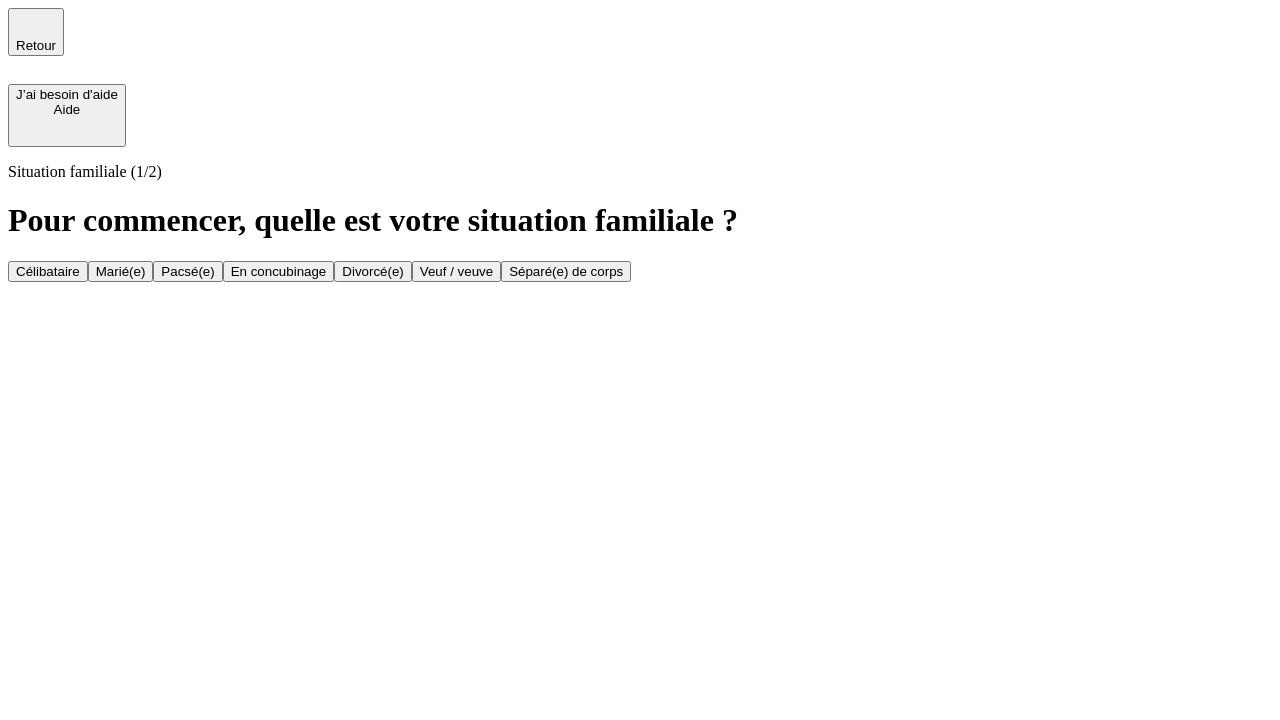 click on "En concubinage" at bounding box center (279, 271) 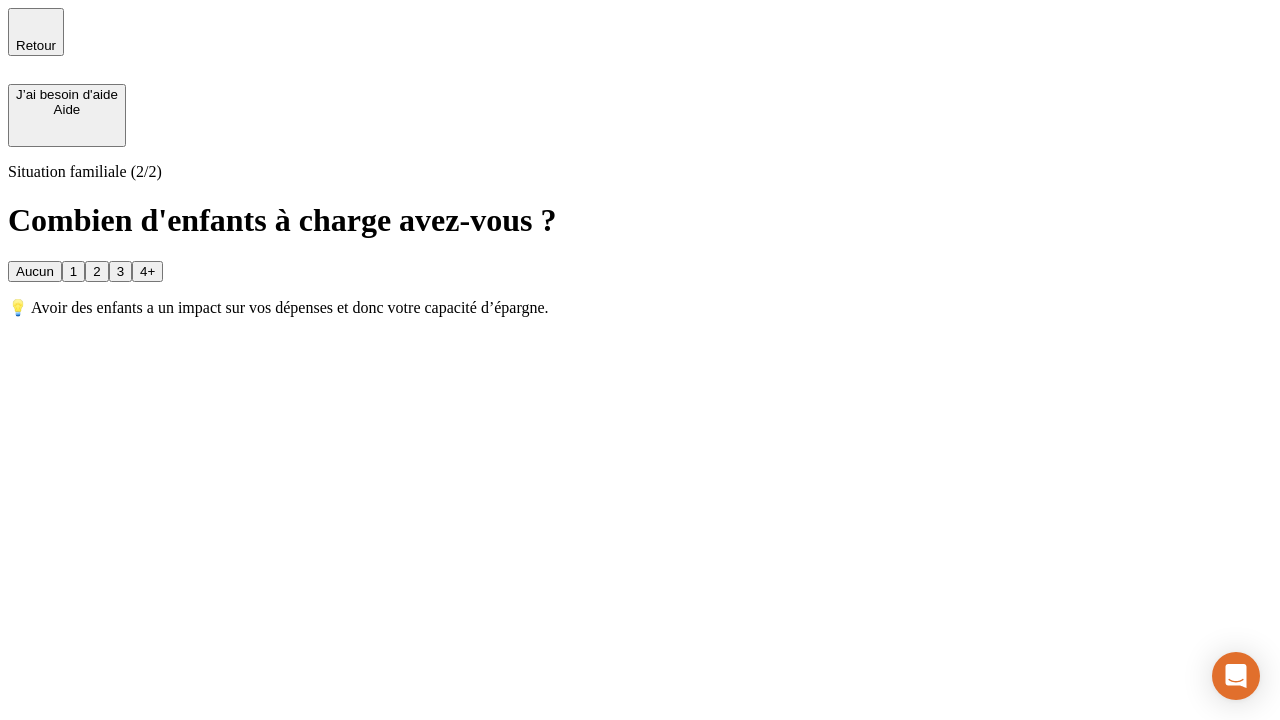 click on "2" at bounding box center (96, 271) 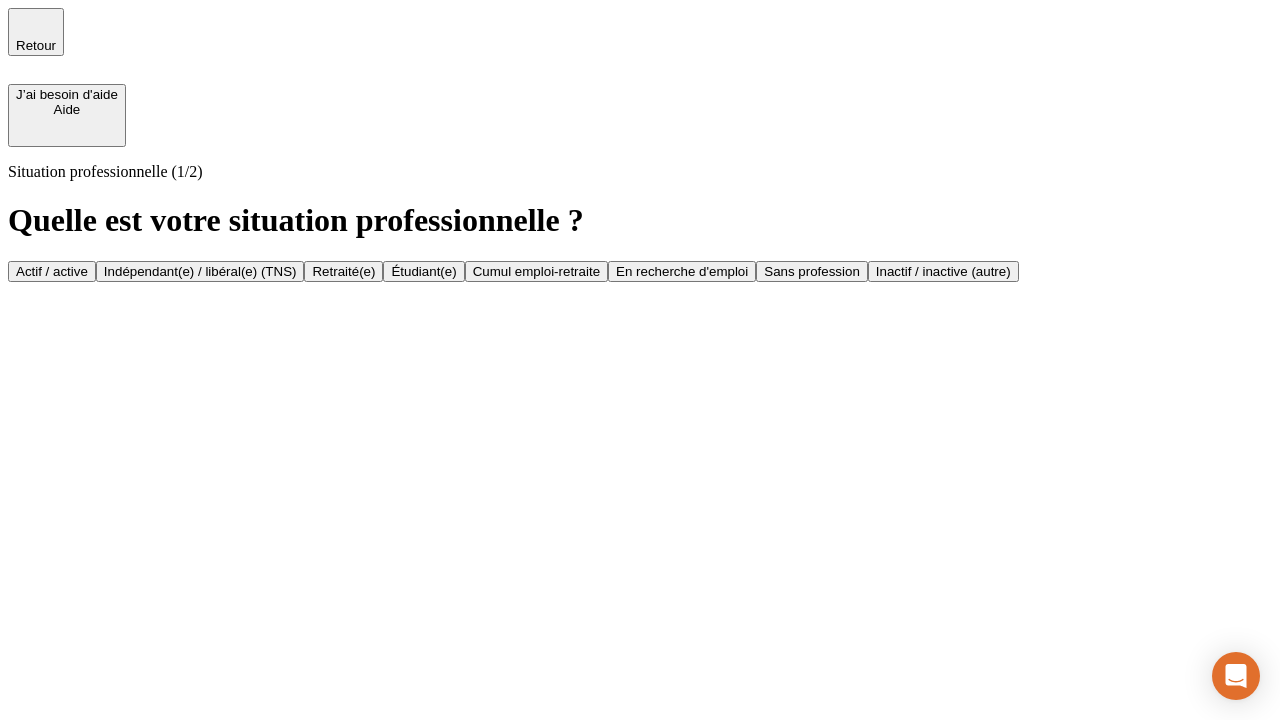 click on "Indépendant(e) / libéral(e) (TNS)" at bounding box center (200, 271) 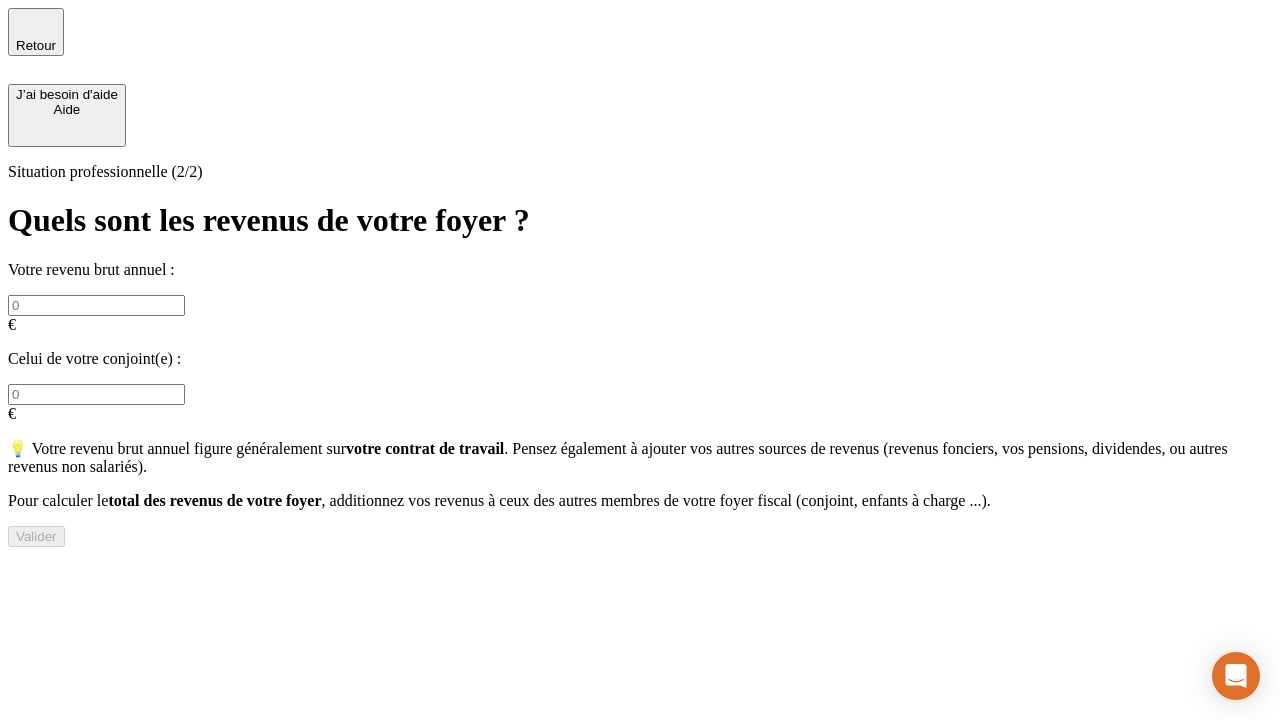 click at bounding box center [96, 305] 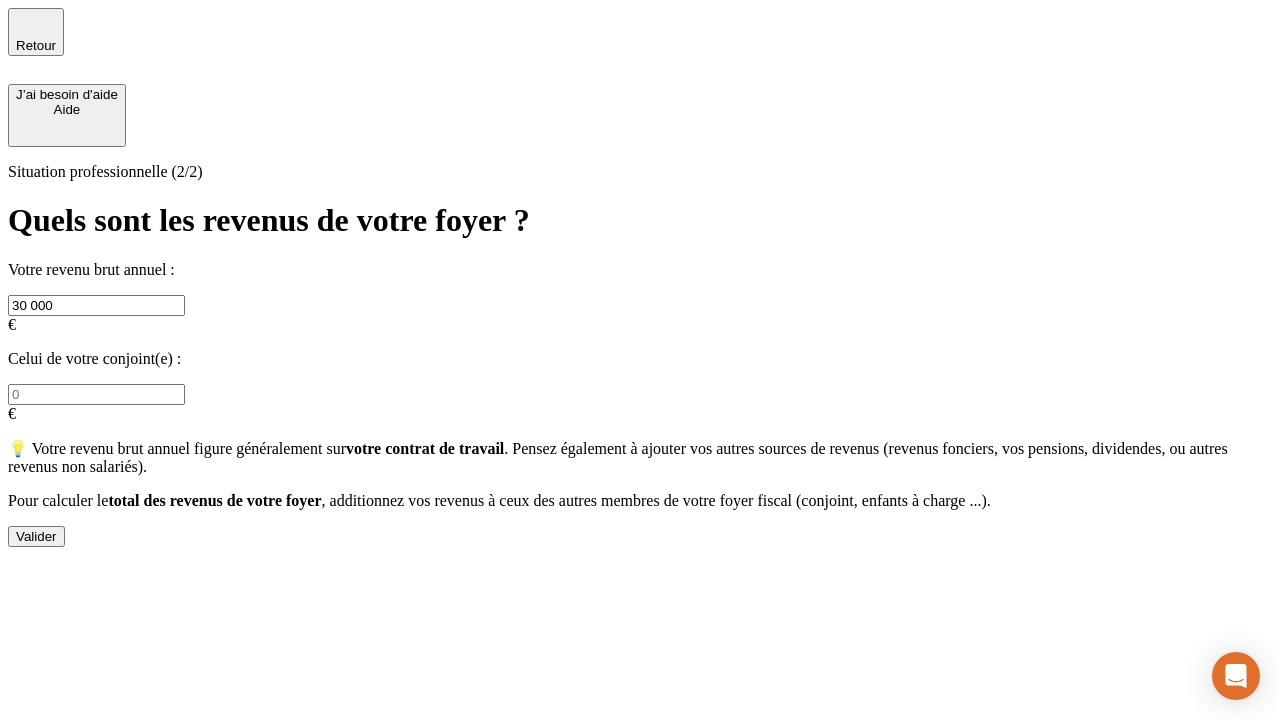 type on "30 000" 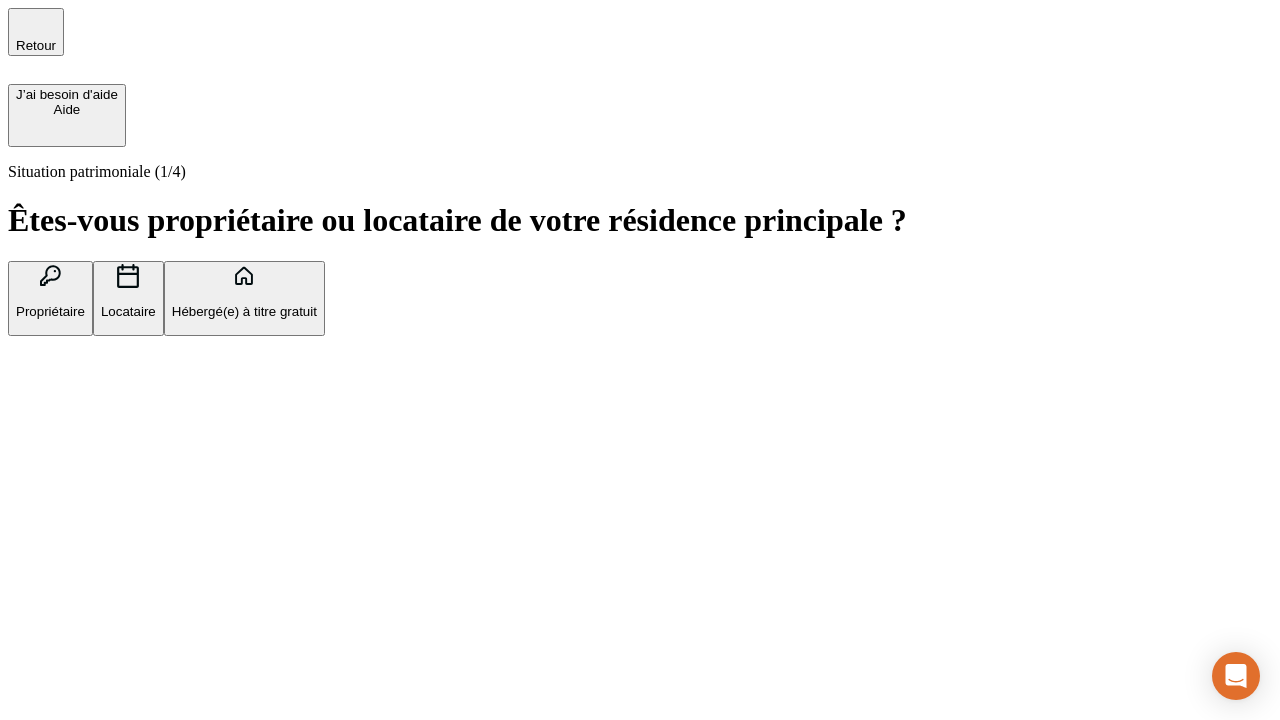click on "Locataire" at bounding box center (128, 311) 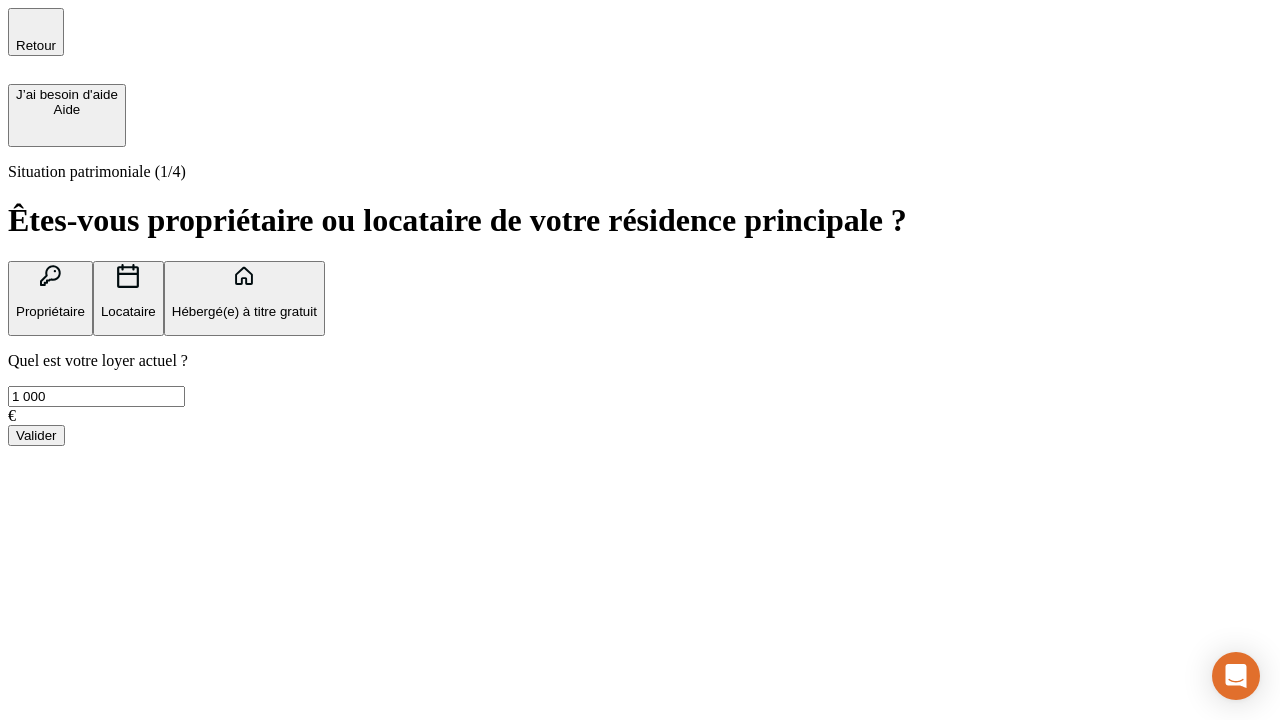 type on "1 000" 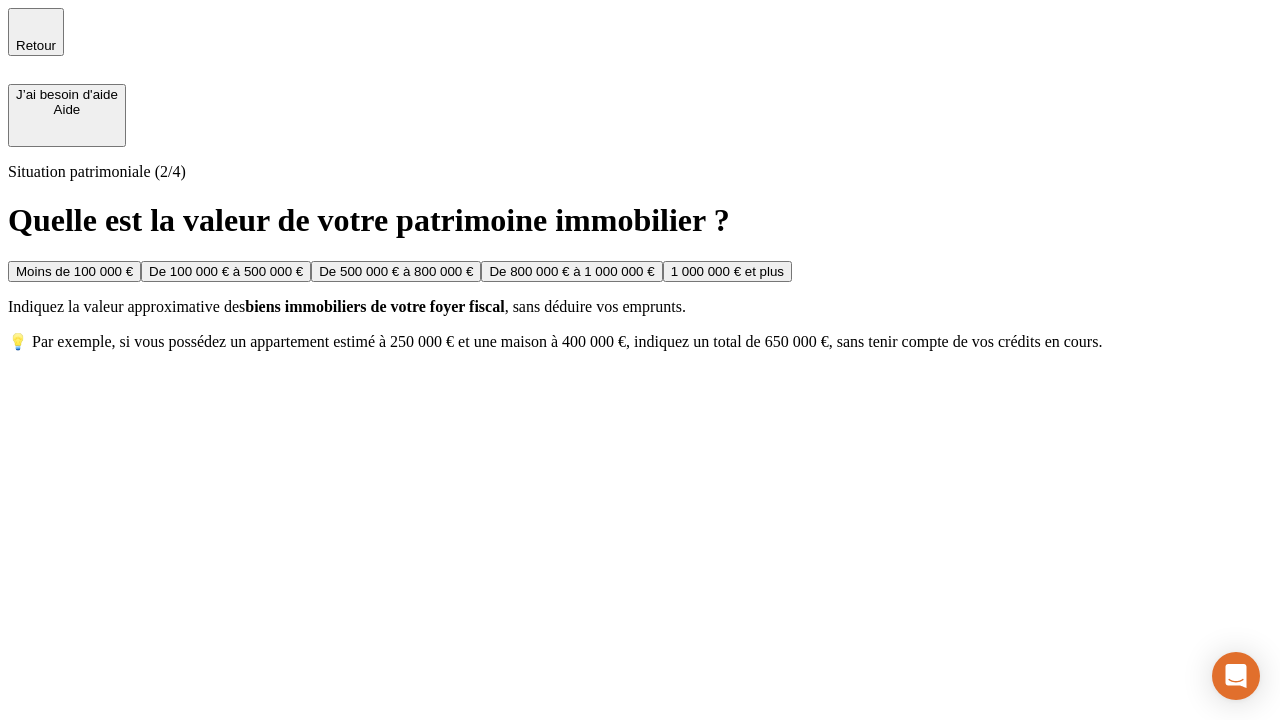 click on "Moins de 100 000 €" at bounding box center (74, 271) 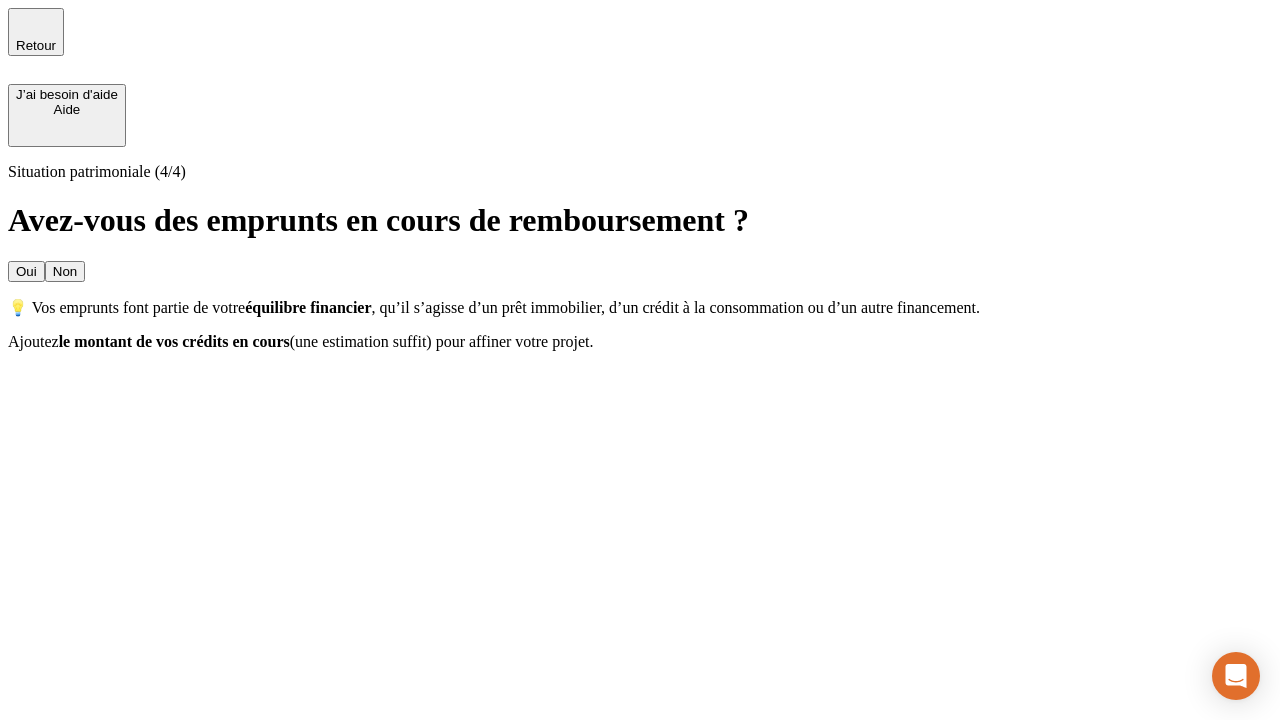 click on "Non" at bounding box center [65, 271] 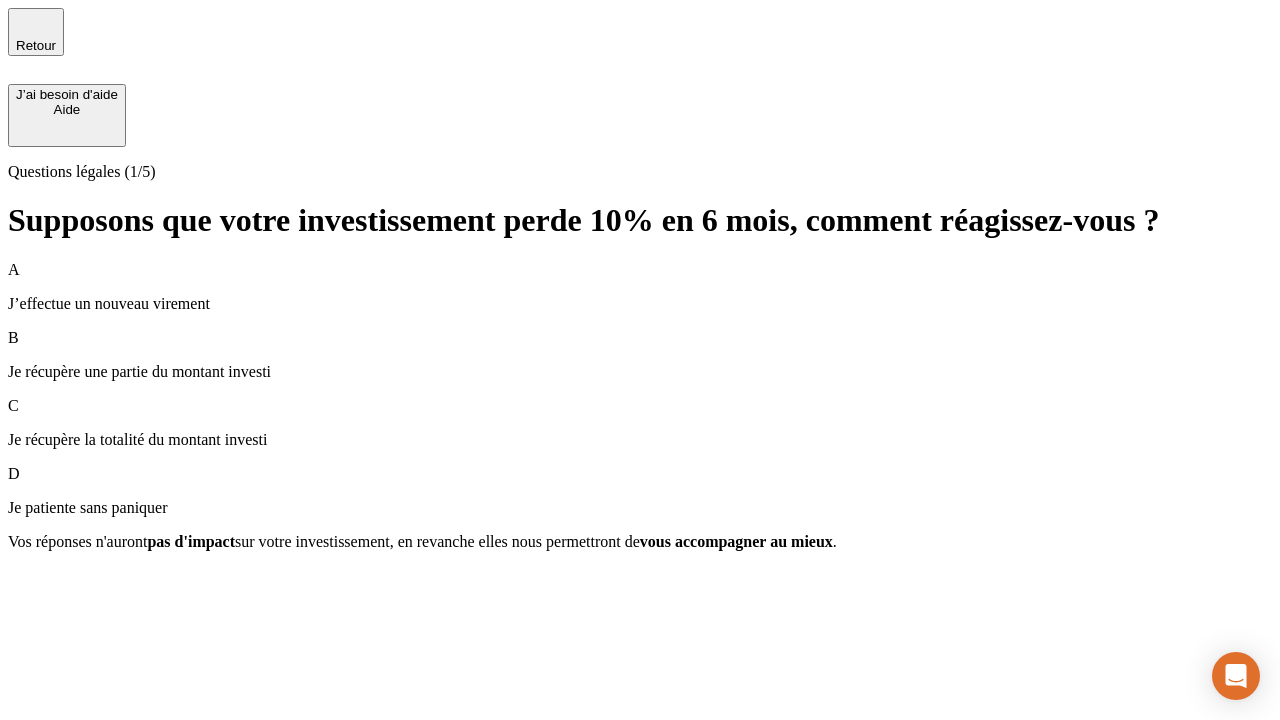 click on "A J’effectue un nouveau virement" at bounding box center (640, 287) 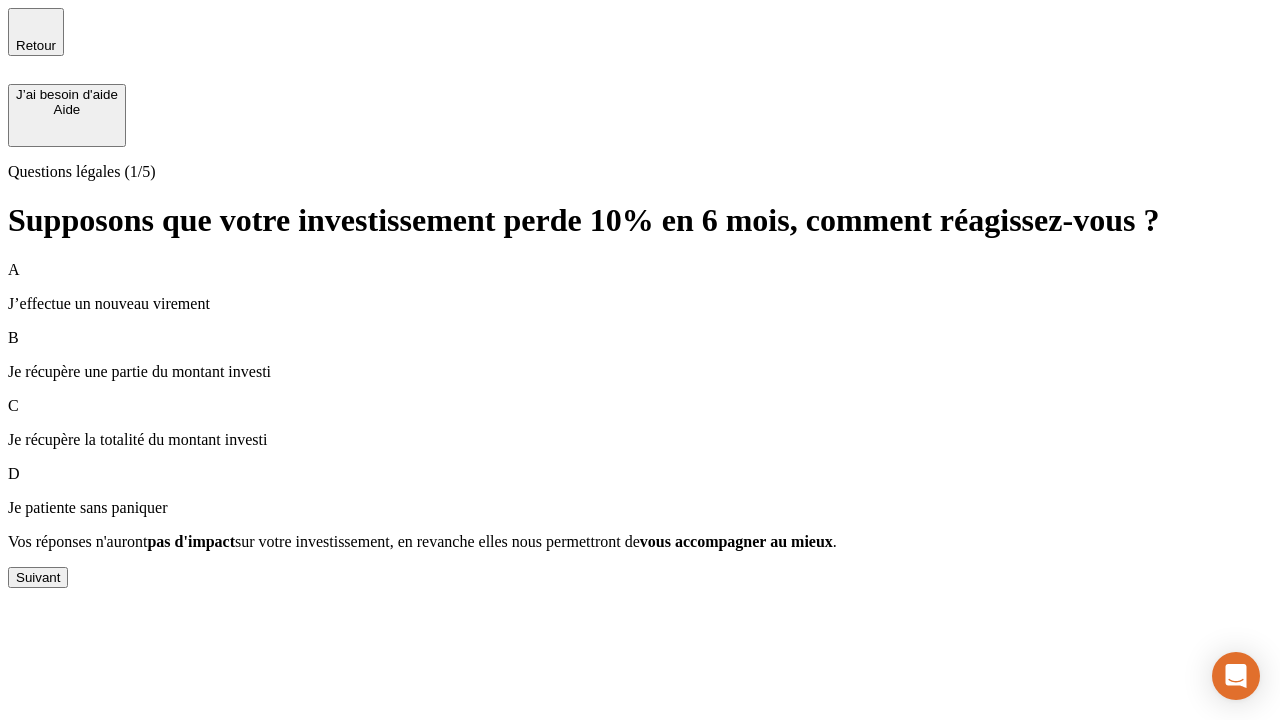 click on "Suivant" at bounding box center [38, 577] 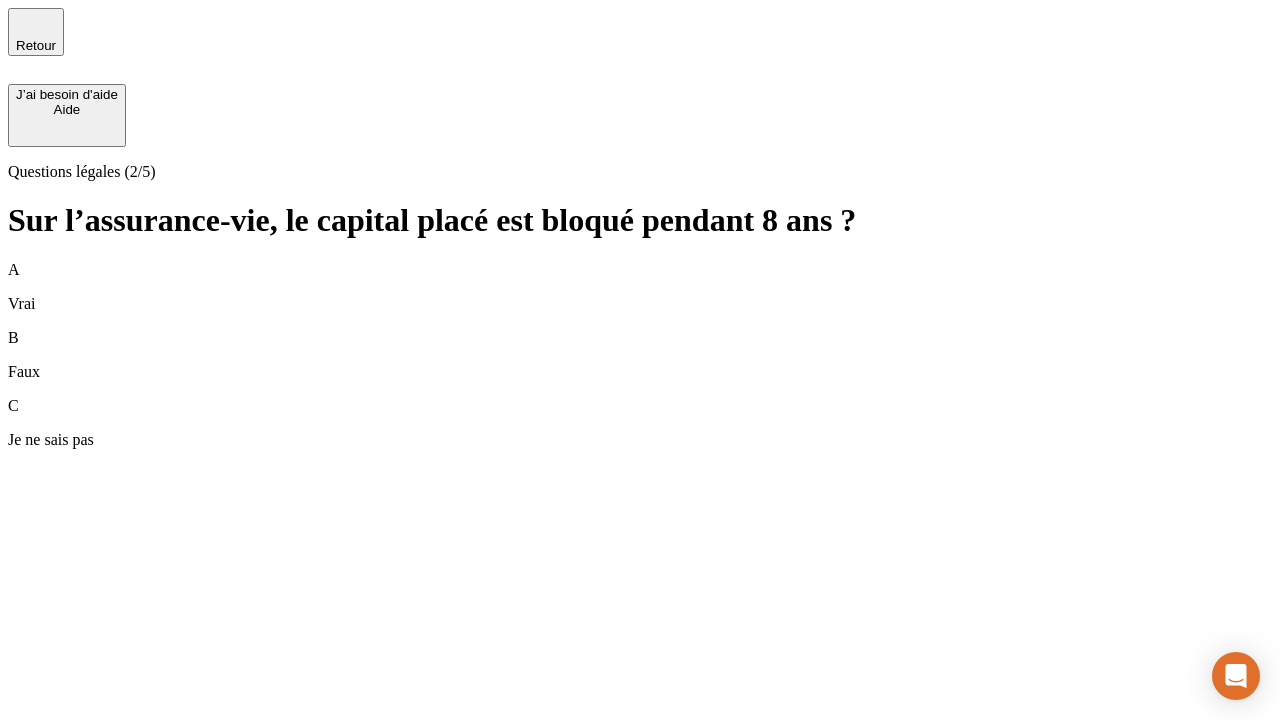 click on "A Vrai" at bounding box center (640, 287) 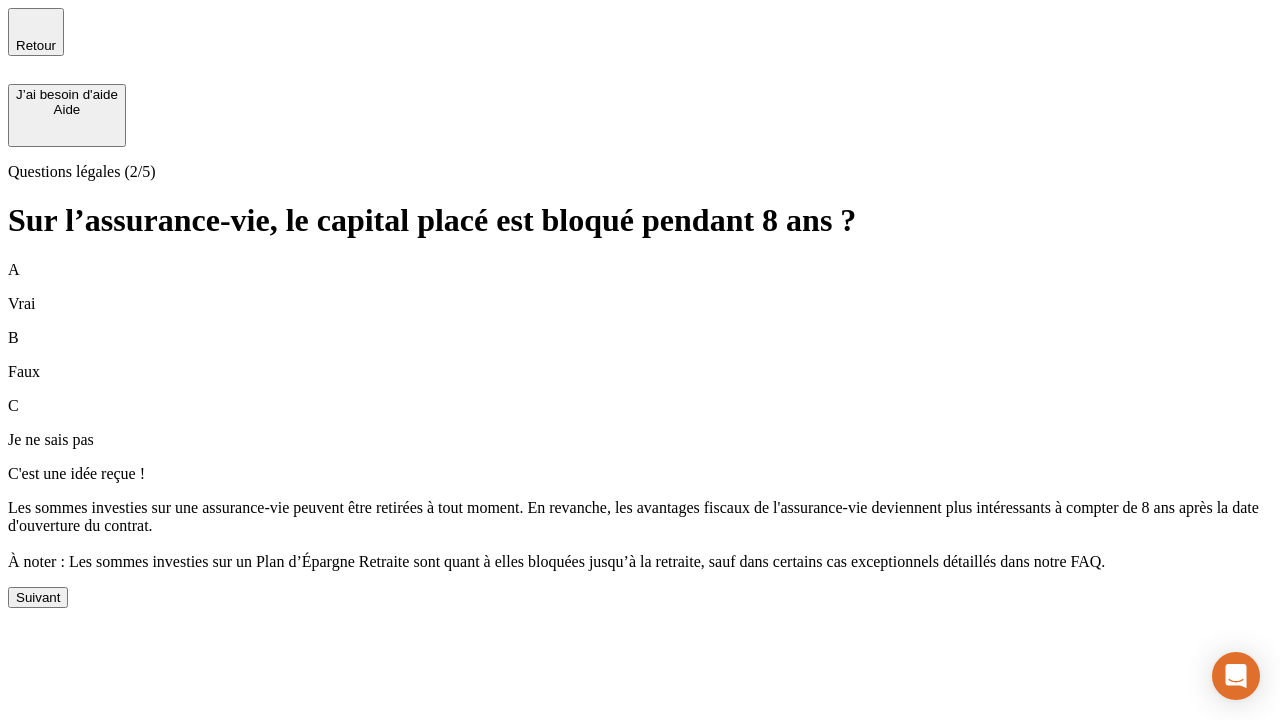 click on "Suivant" at bounding box center (38, 597) 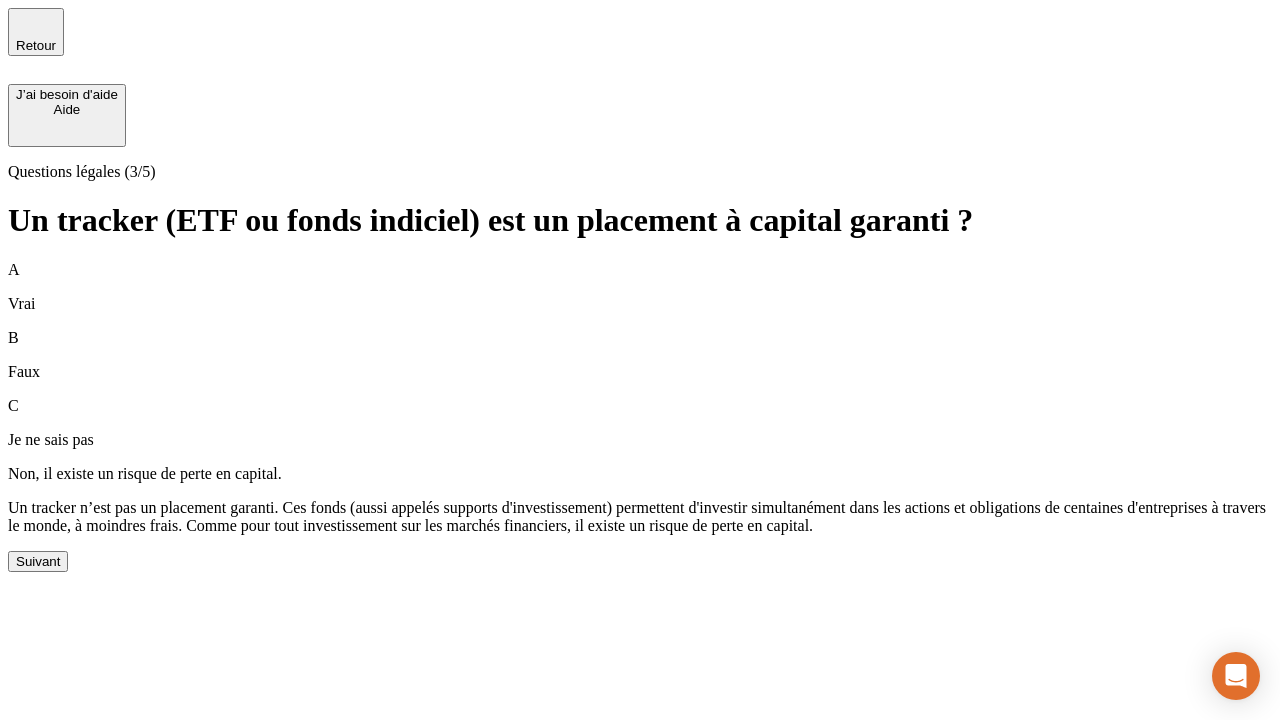 click on "Suivant" at bounding box center [38, 561] 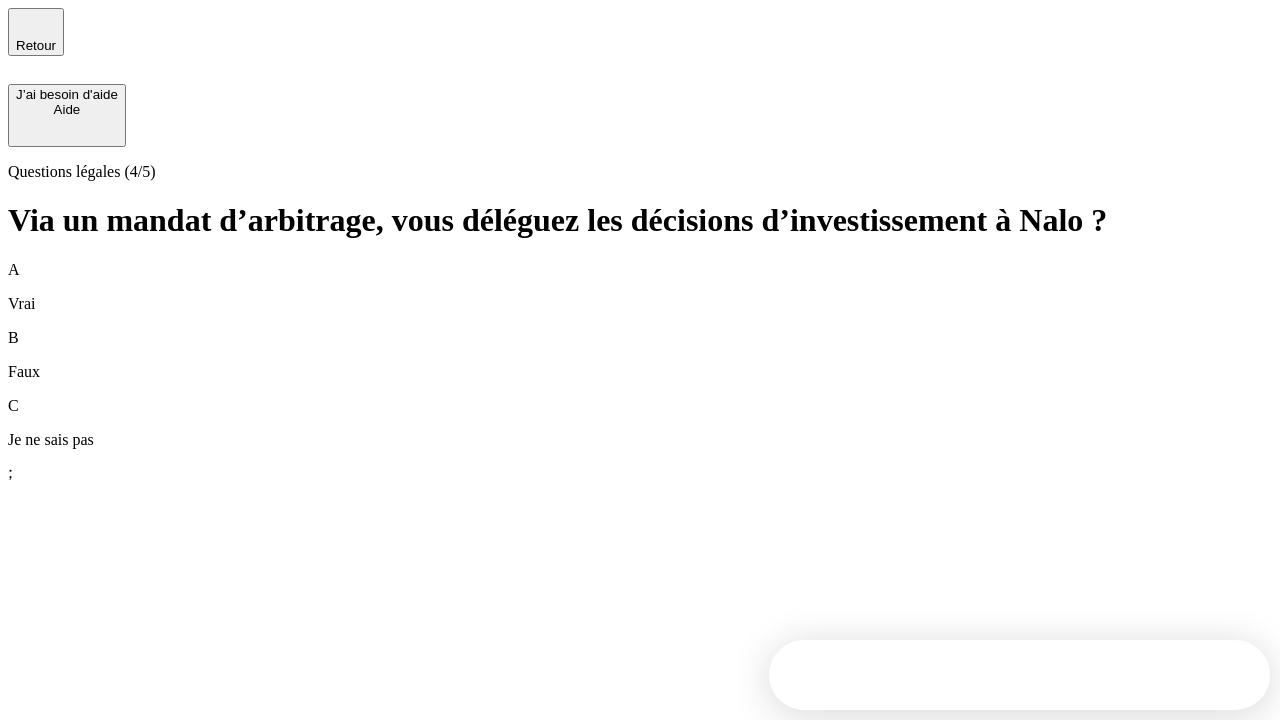 click on "A Vrai" at bounding box center (640, 287) 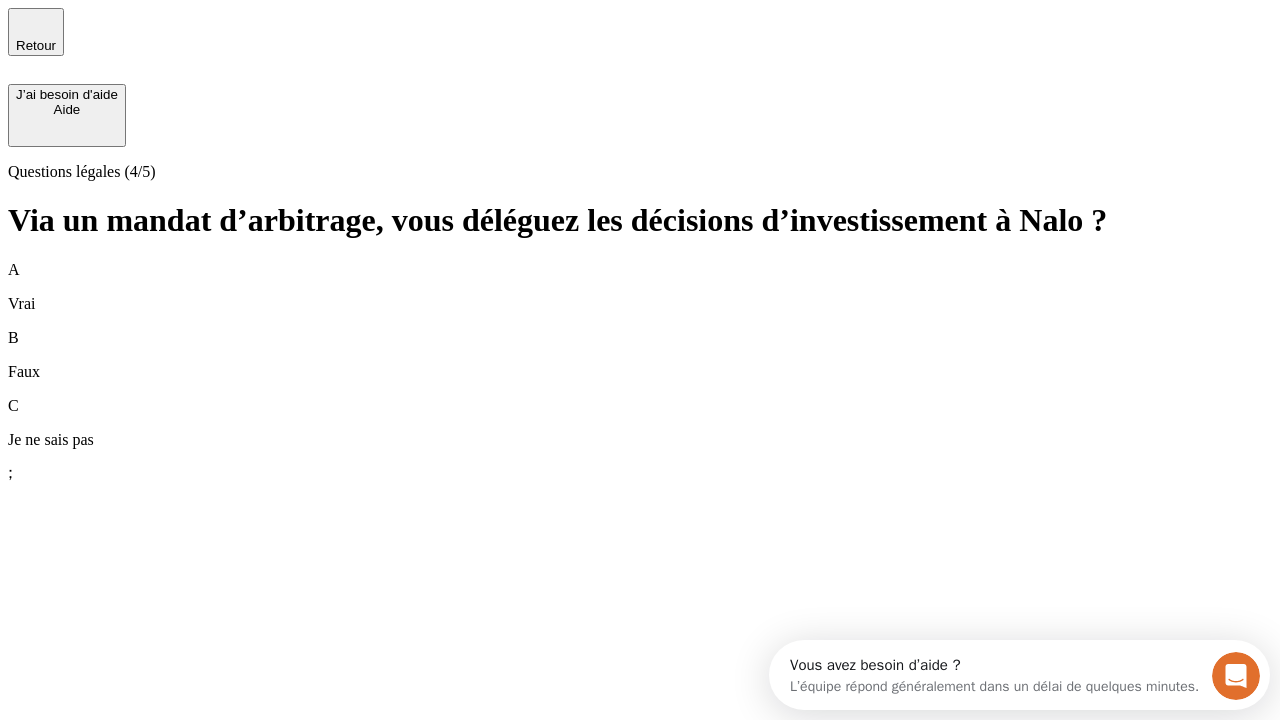 scroll, scrollTop: 0, scrollLeft: 0, axis: both 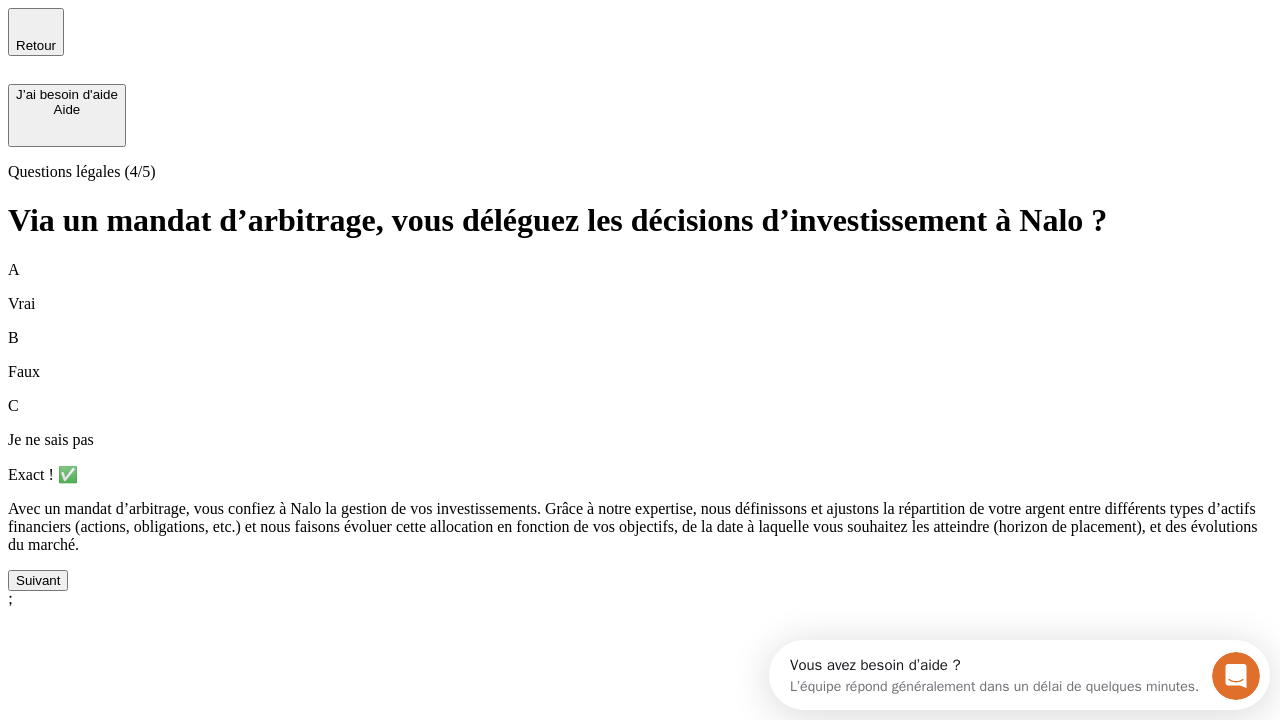 click on "Suivant" at bounding box center (38, 580) 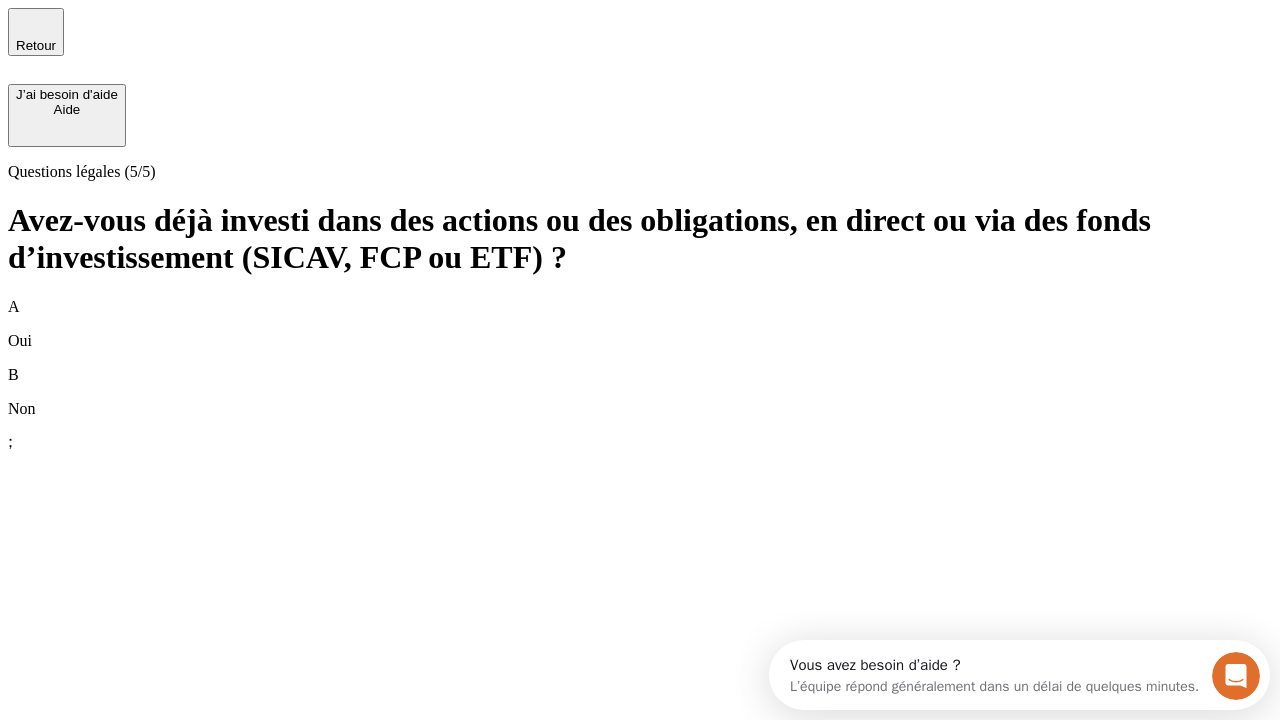 click on "B Non" at bounding box center (640, 392) 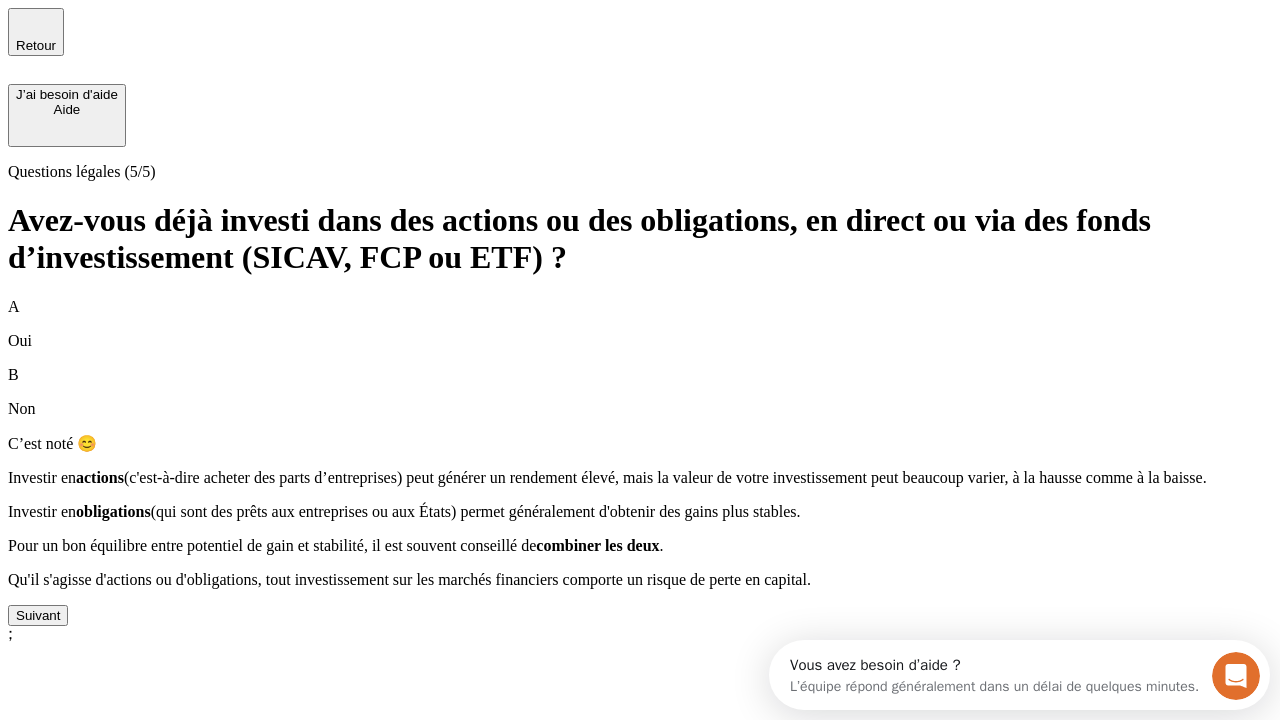 click on "Suivant" at bounding box center (38, 615) 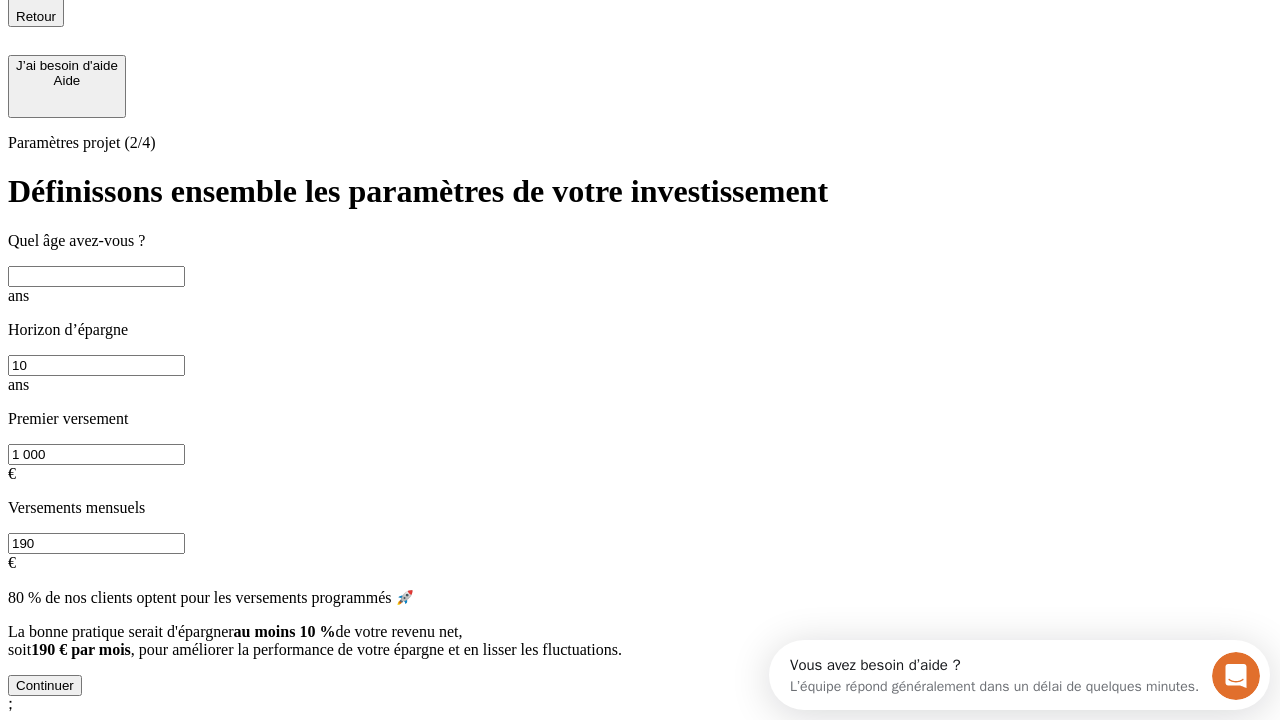 scroll, scrollTop: 22, scrollLeft: 0, axis: vertical 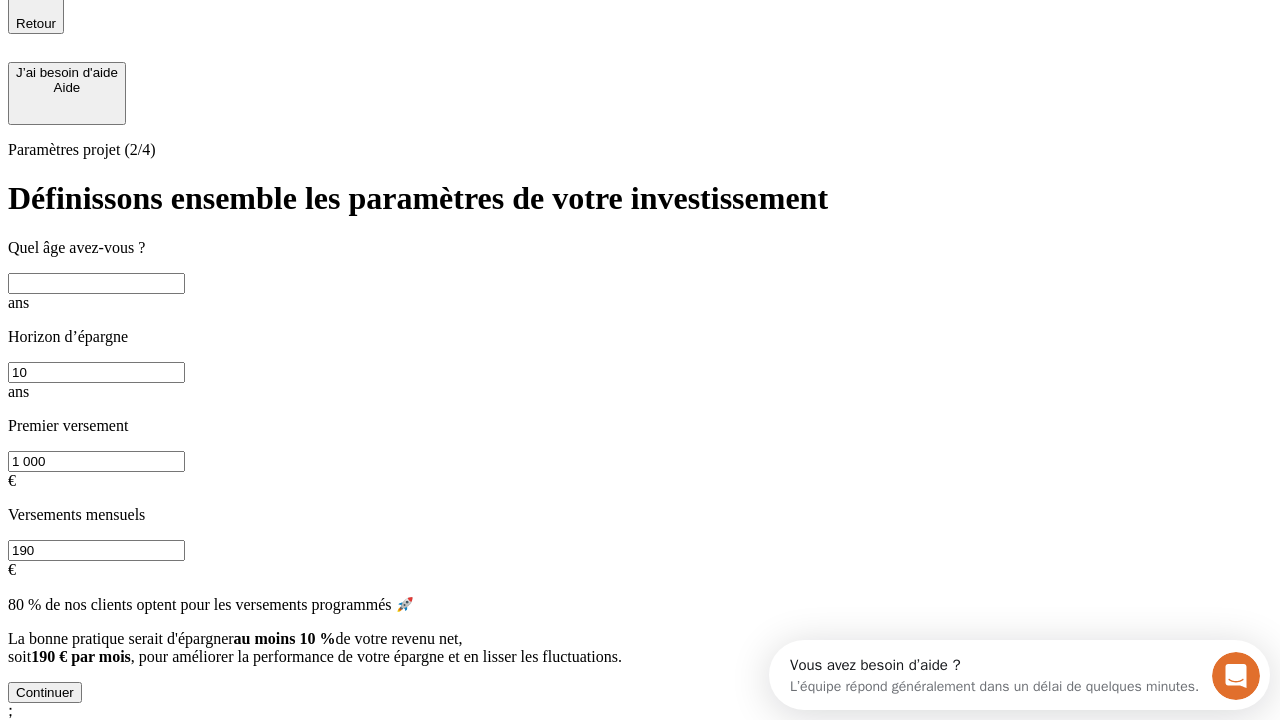 click at bounding box center [96, 283] 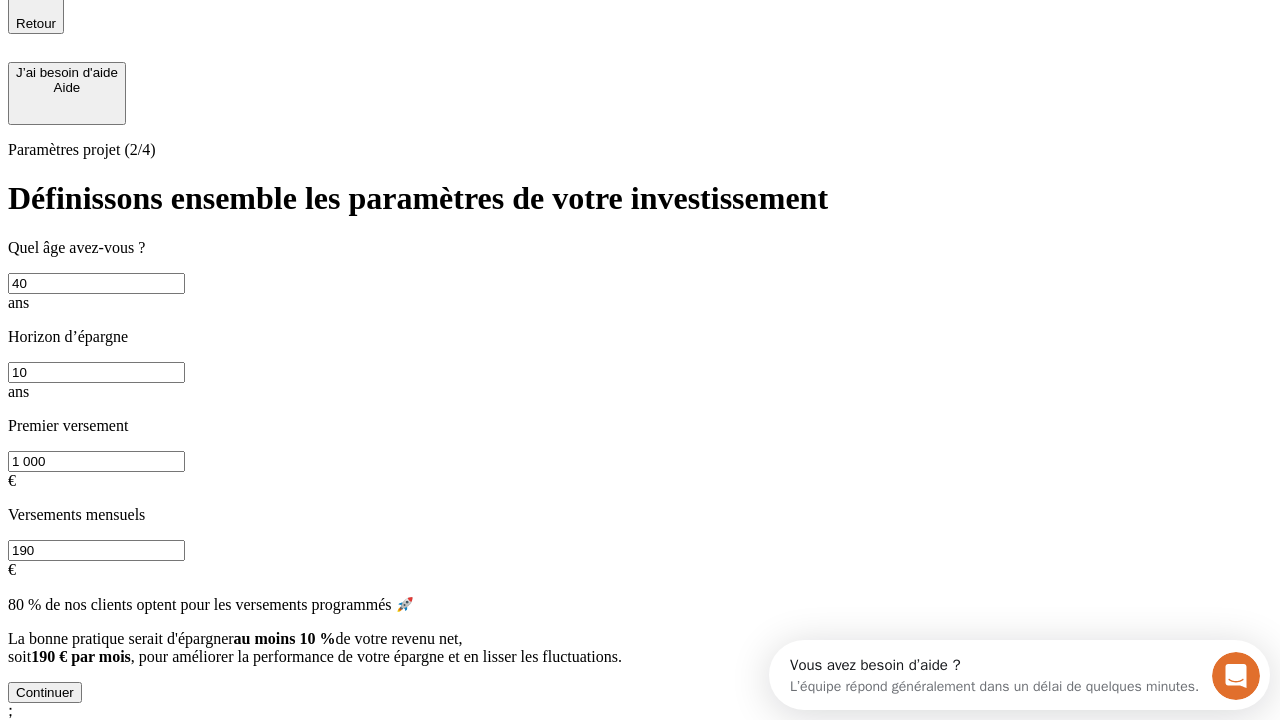 type on "40" 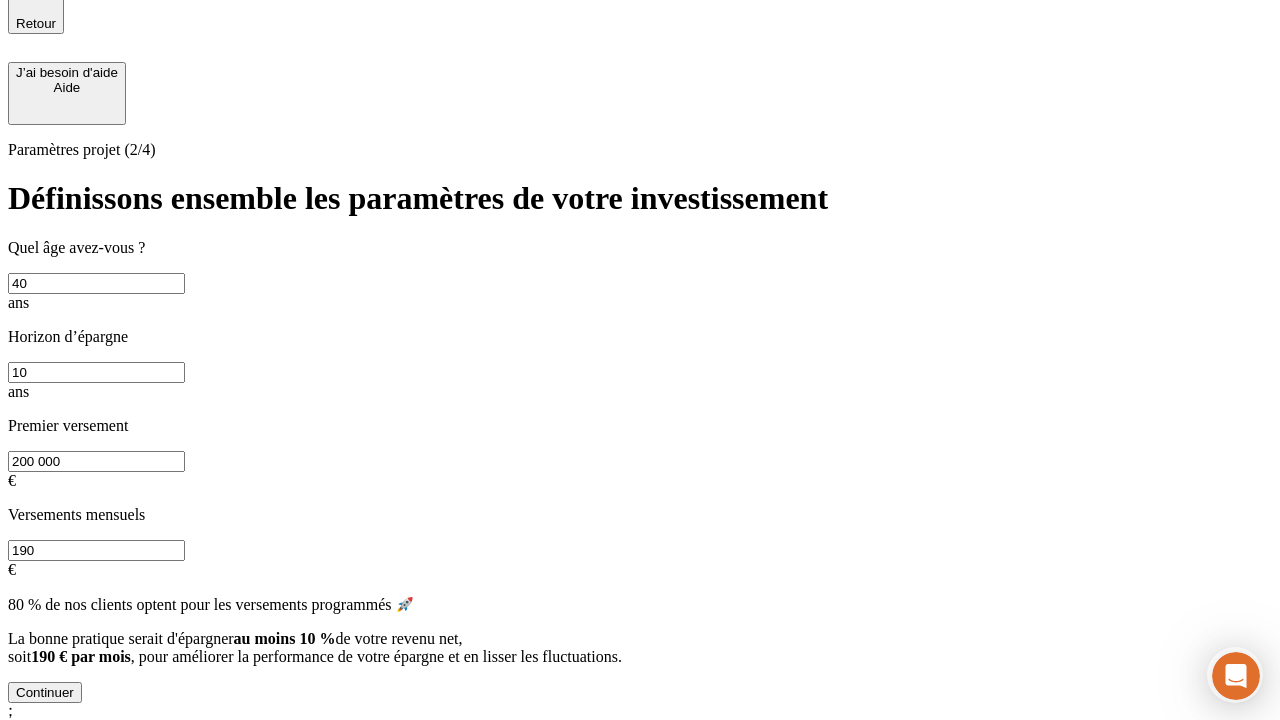 type on "200 000" 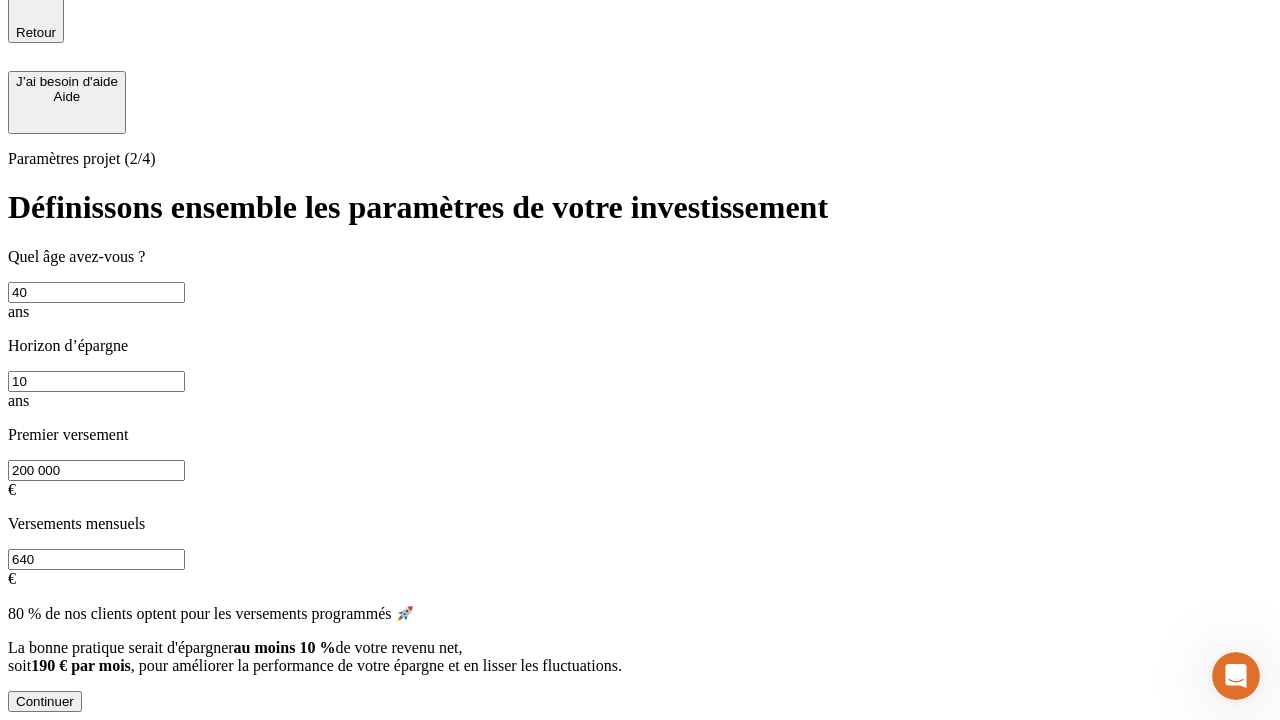 scroll, scrollTop: 4, scrollLeft: 0, axis: vertical 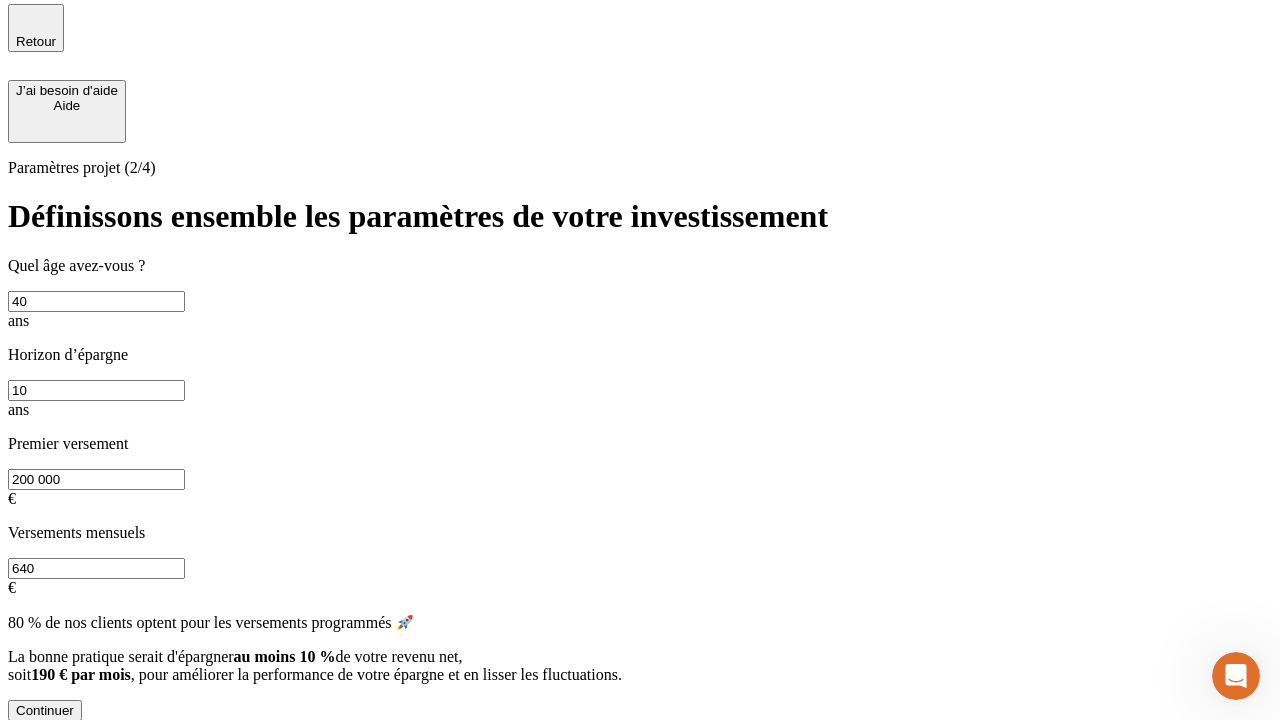 type on "640" 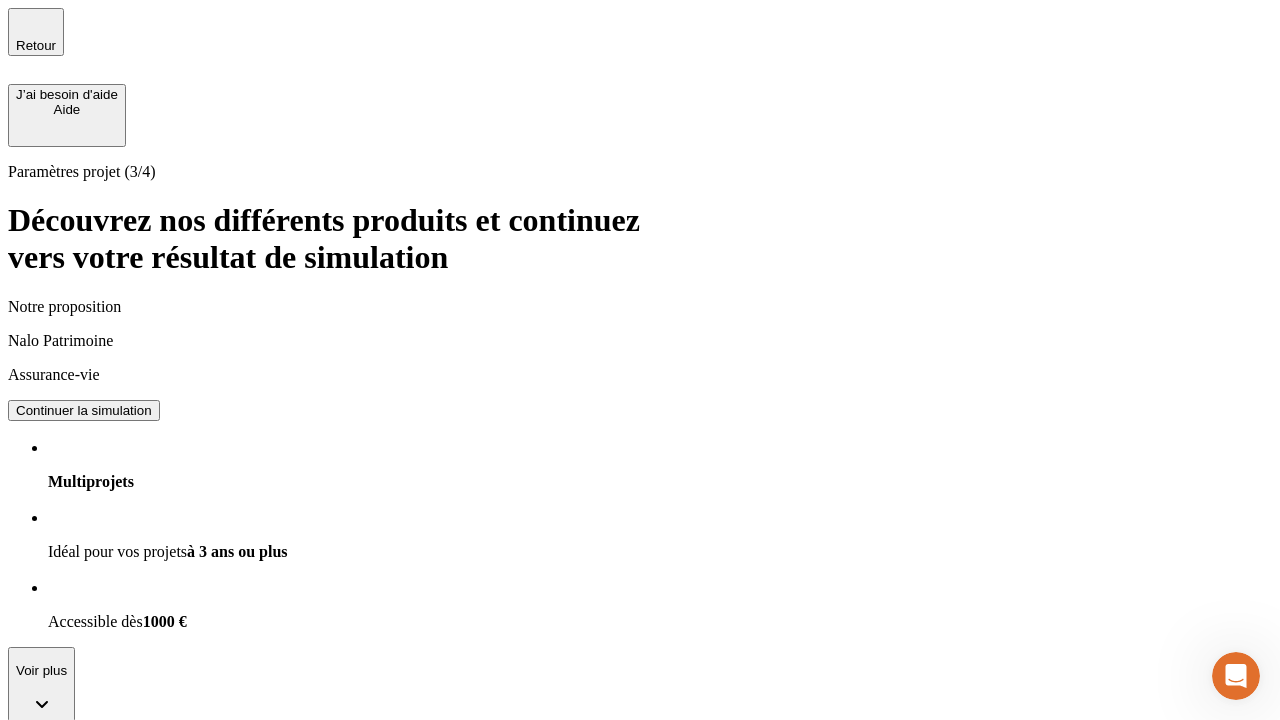 click on "Continuer la simulation" at bounding box center [84, 410] 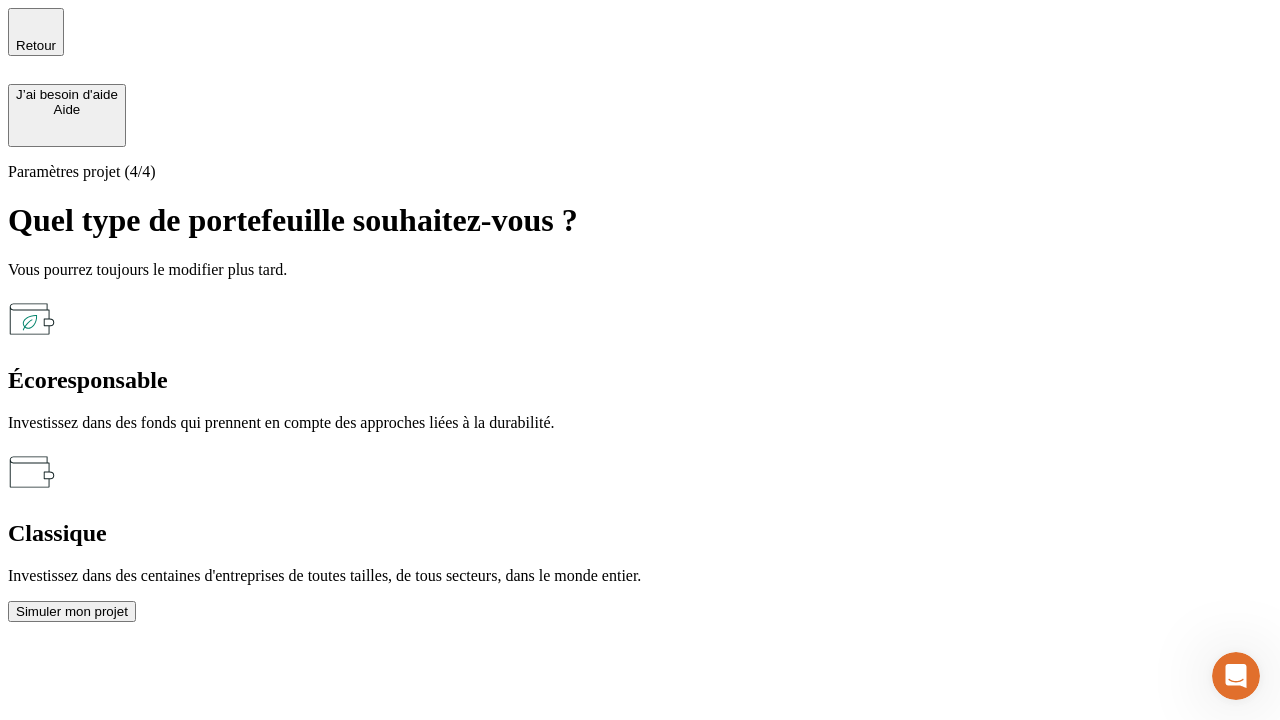 click on "Écoresponsable" at bounding box center (640, 380) 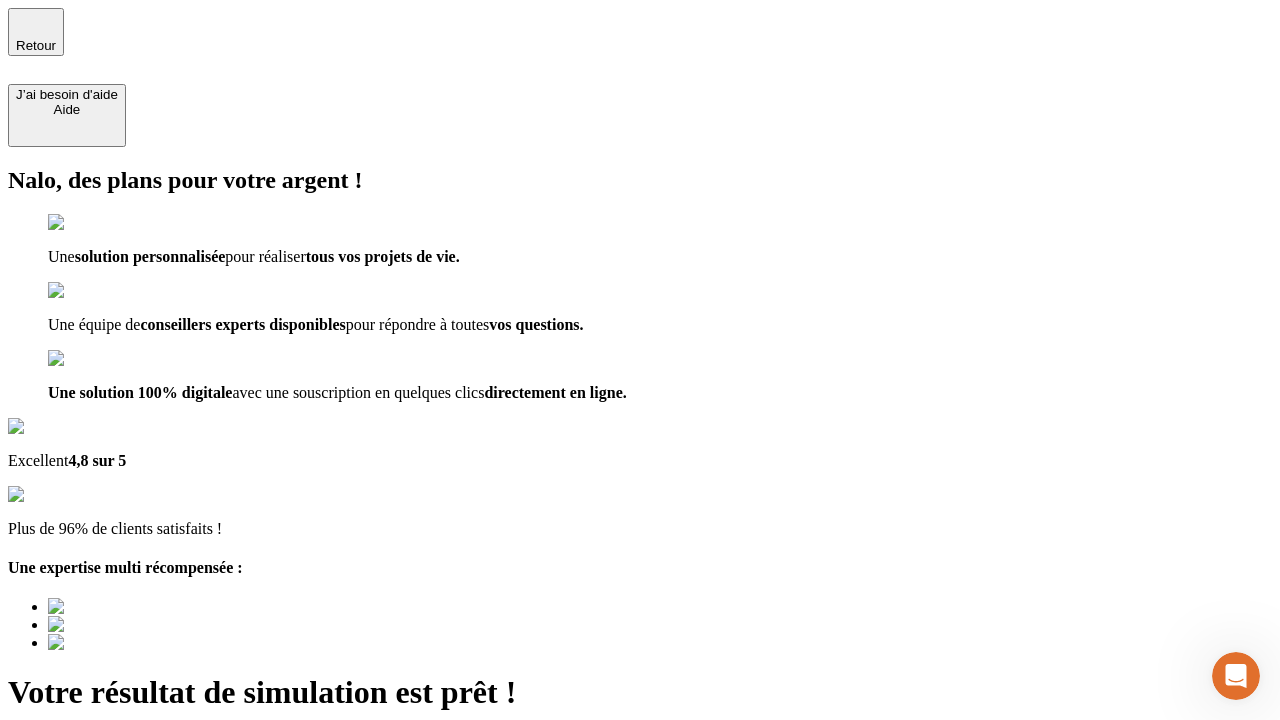 click on "Découvrir ma simulation" at bounding box center [87, 881] 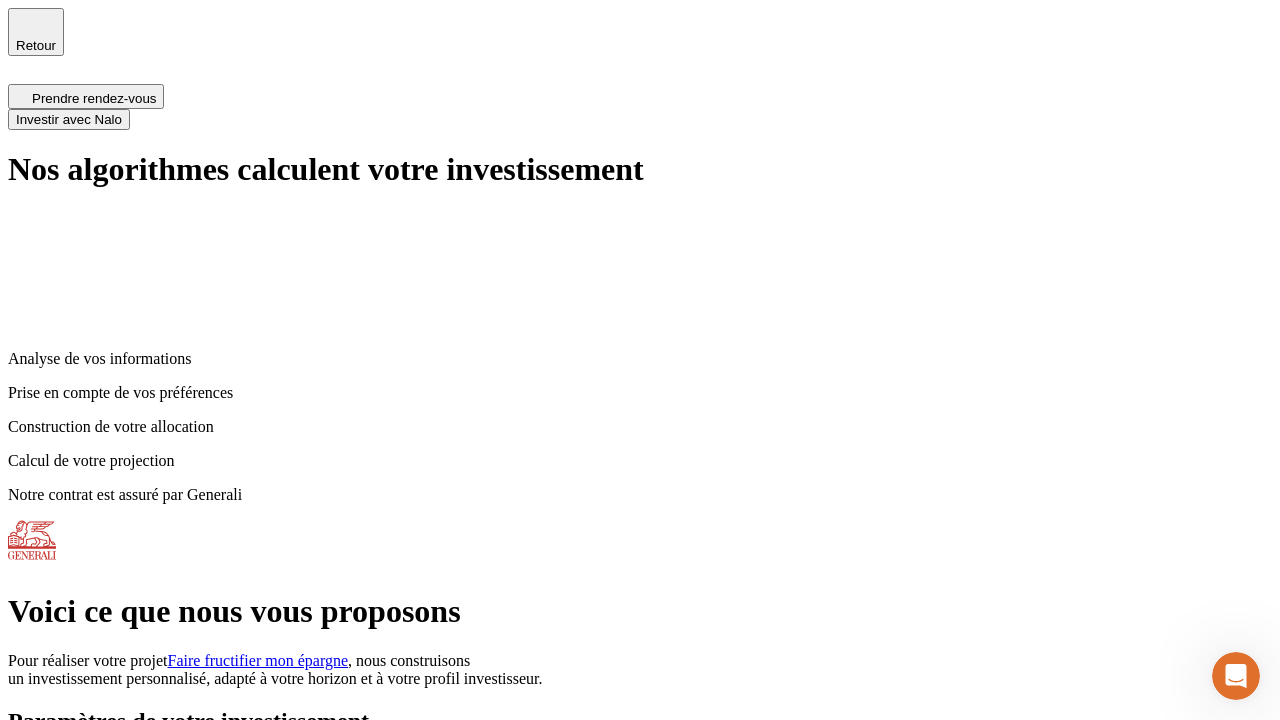 click on "Investir avec Nalo" at bounding box center (69, 119) 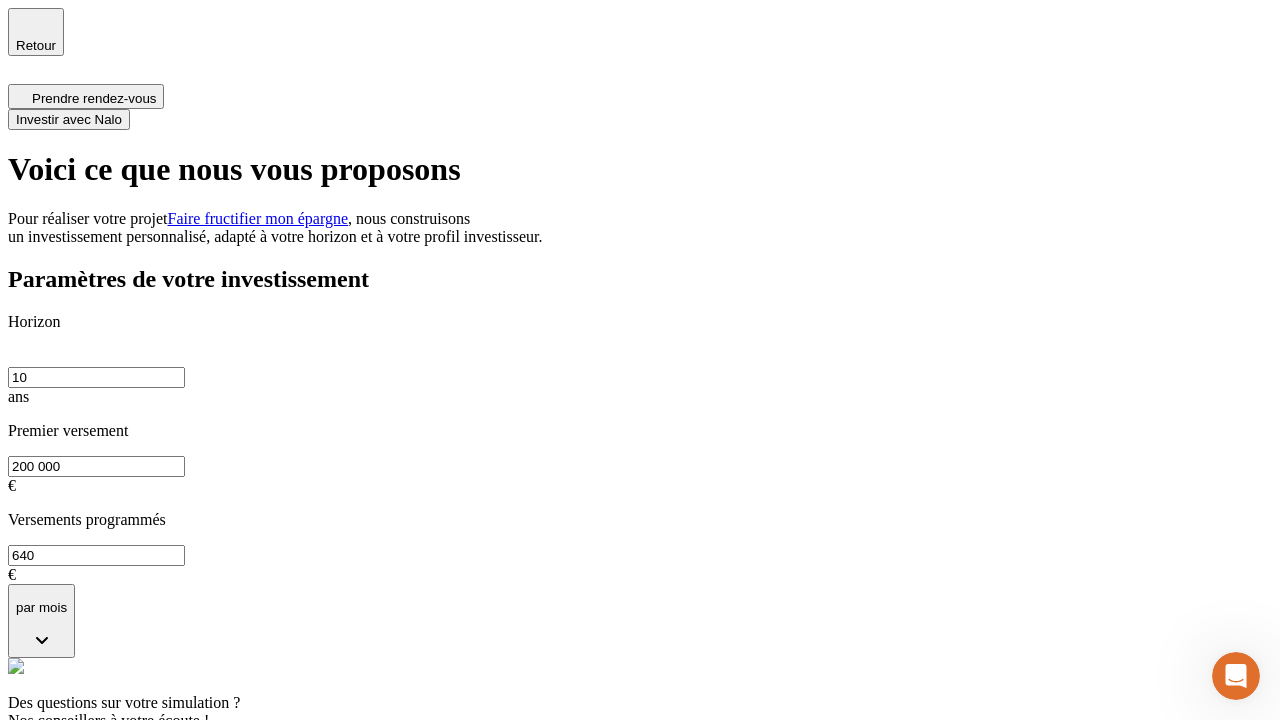 scroll, scrollTop: 6, scrollLeft: 0, axis: vertical 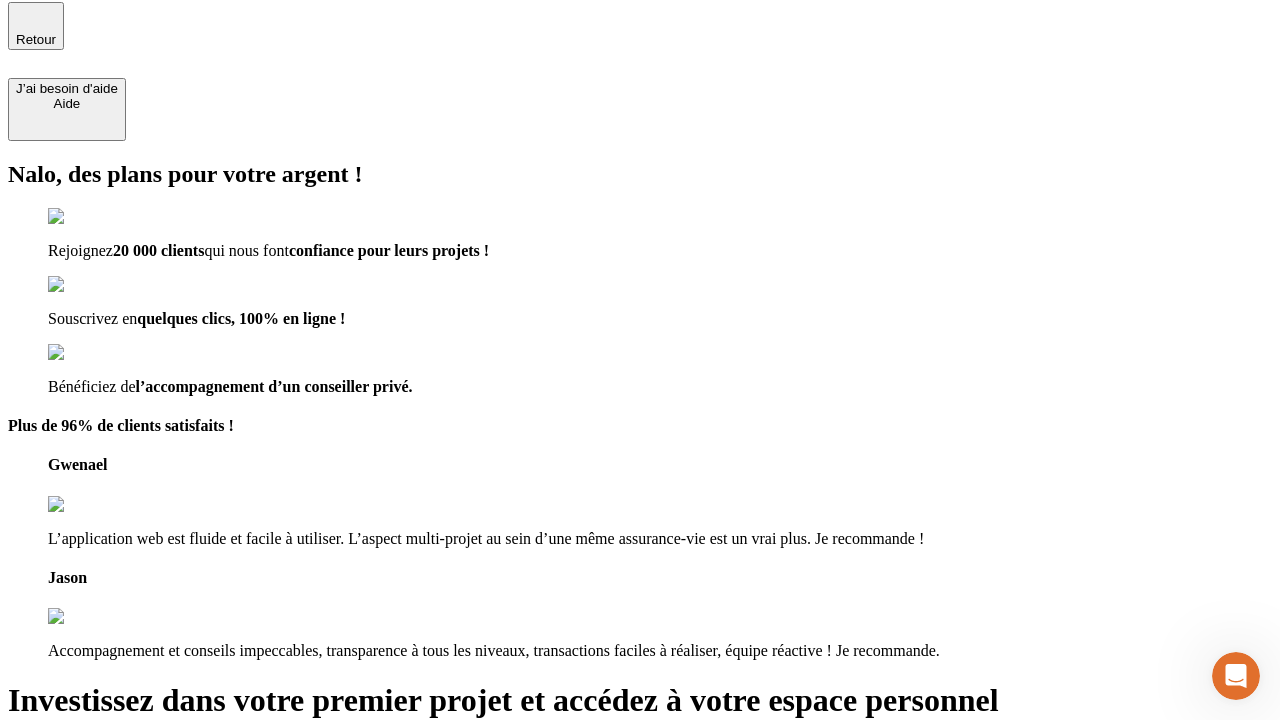 type on "[EMAIL]" 